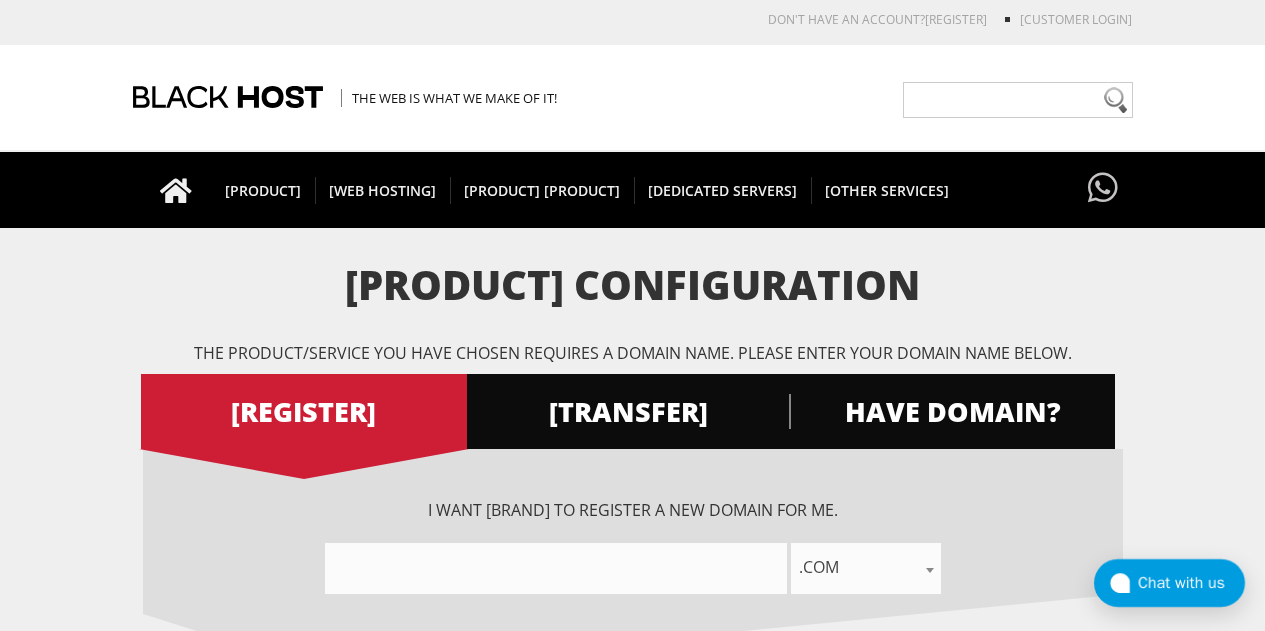 scroll, scrollTop: 0, scrollLeft: 0, axis: both 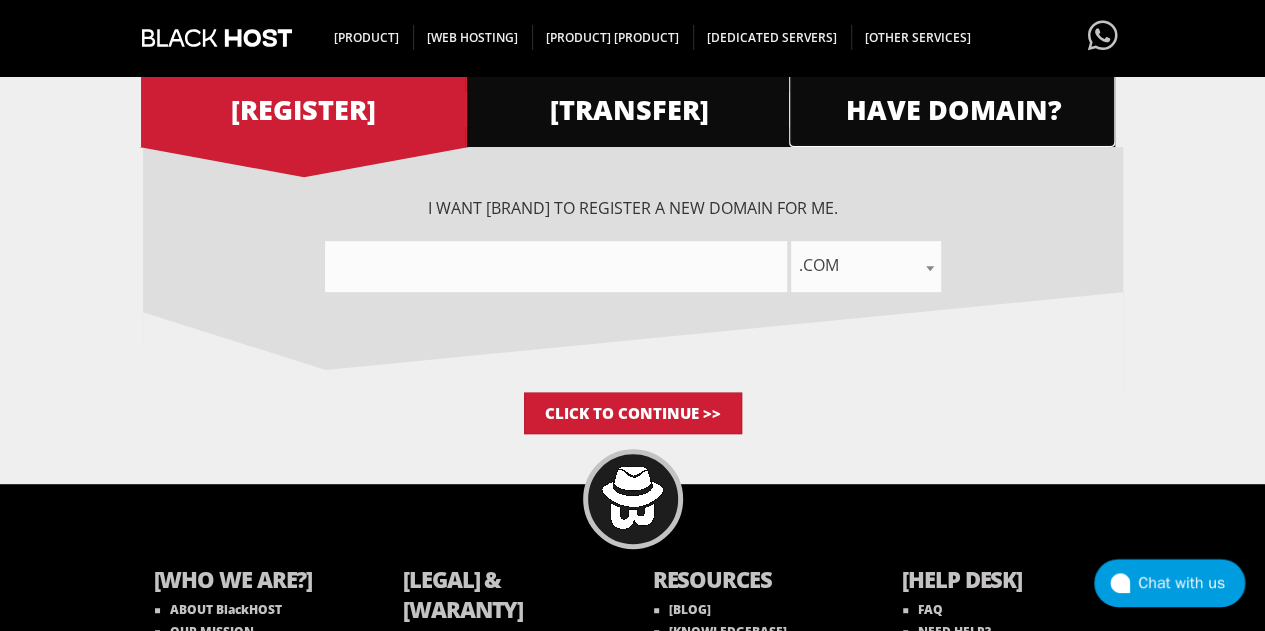 click on "HAVE DOMAIN?" at bounding box center [304, 109] 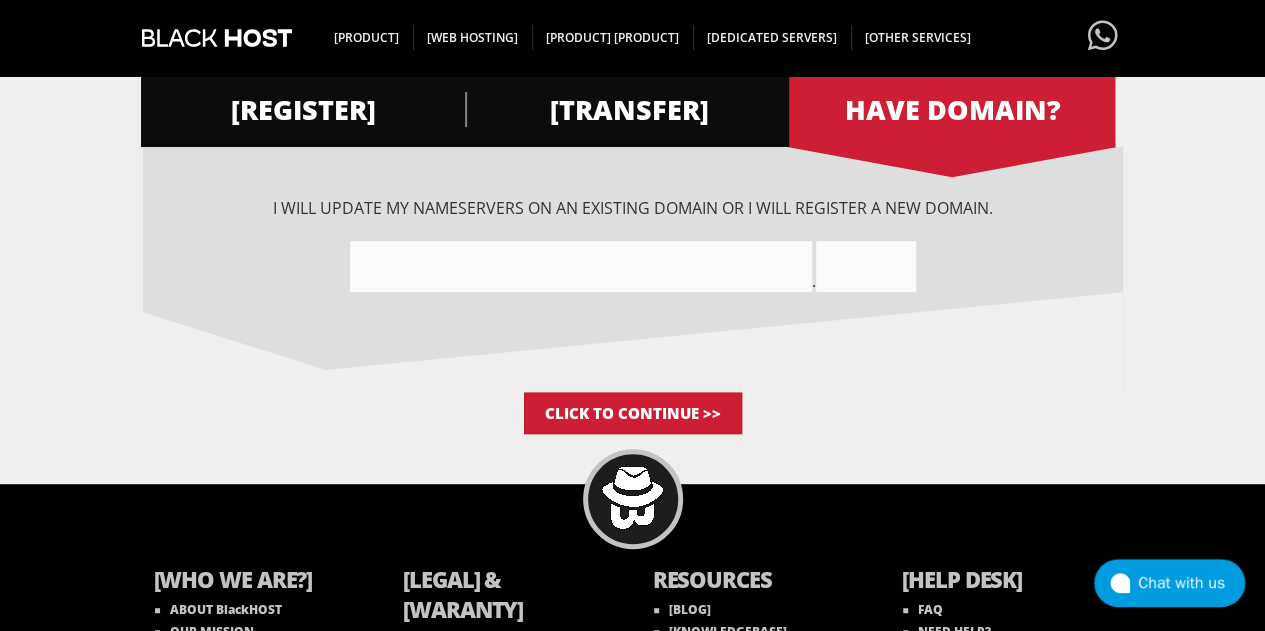 click on "I want [BRAND] to register a new domain for me.
.com
.net
.org
.us
.info
.biz
.me
.co
.io
.email
.capital
.build
.agency
.bargains
.zone
.bid
.condos
.dating
.events
.futbol .ninja .ca" at bounding box center (633, 269) 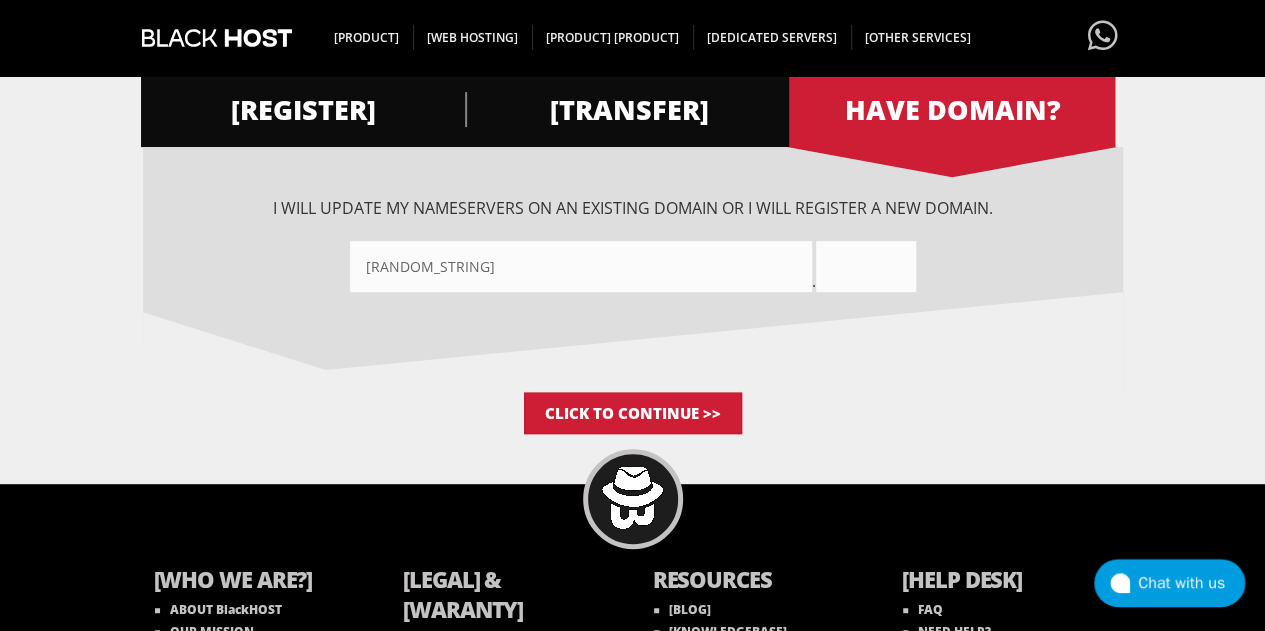 type on "sdffdfds" 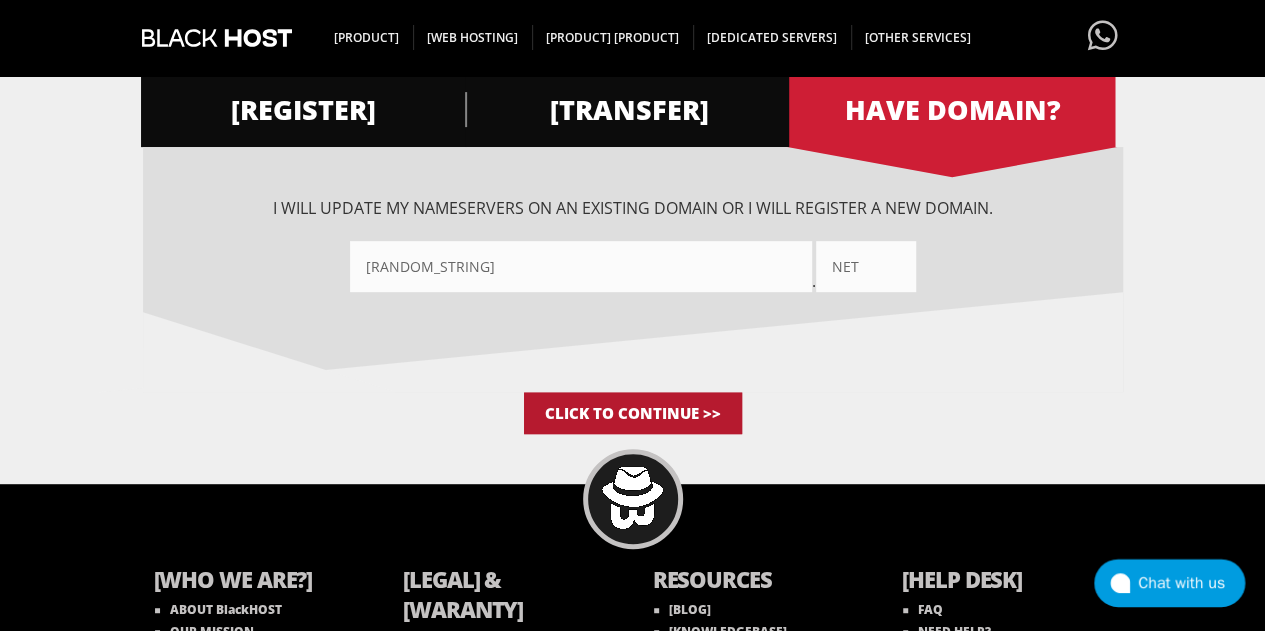 type on "net" 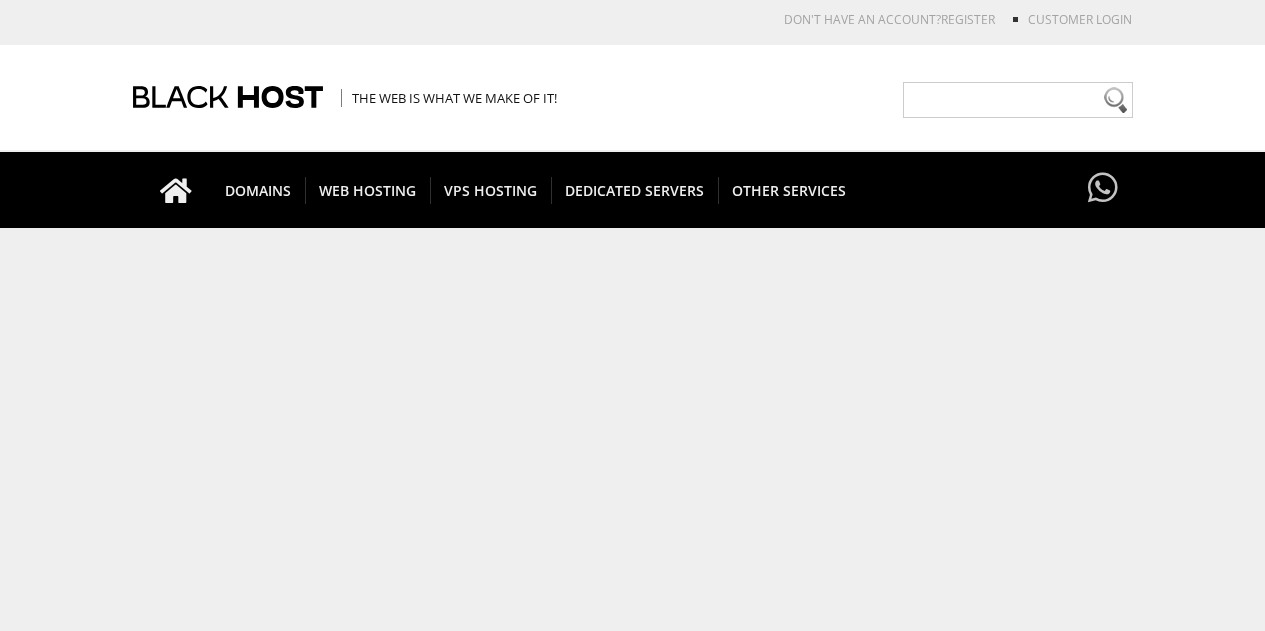 scroll, scrollTop: 0, scrollLeft: 0, axis: both 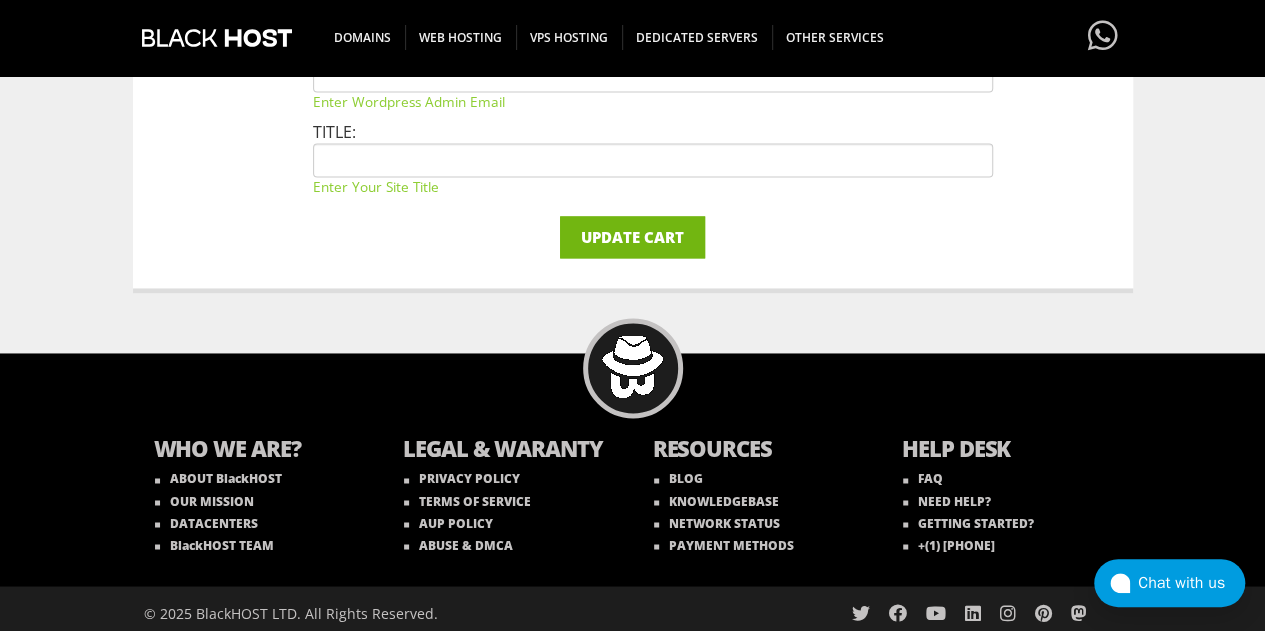 click on "Update Cart" at bounding box center (632, 237) 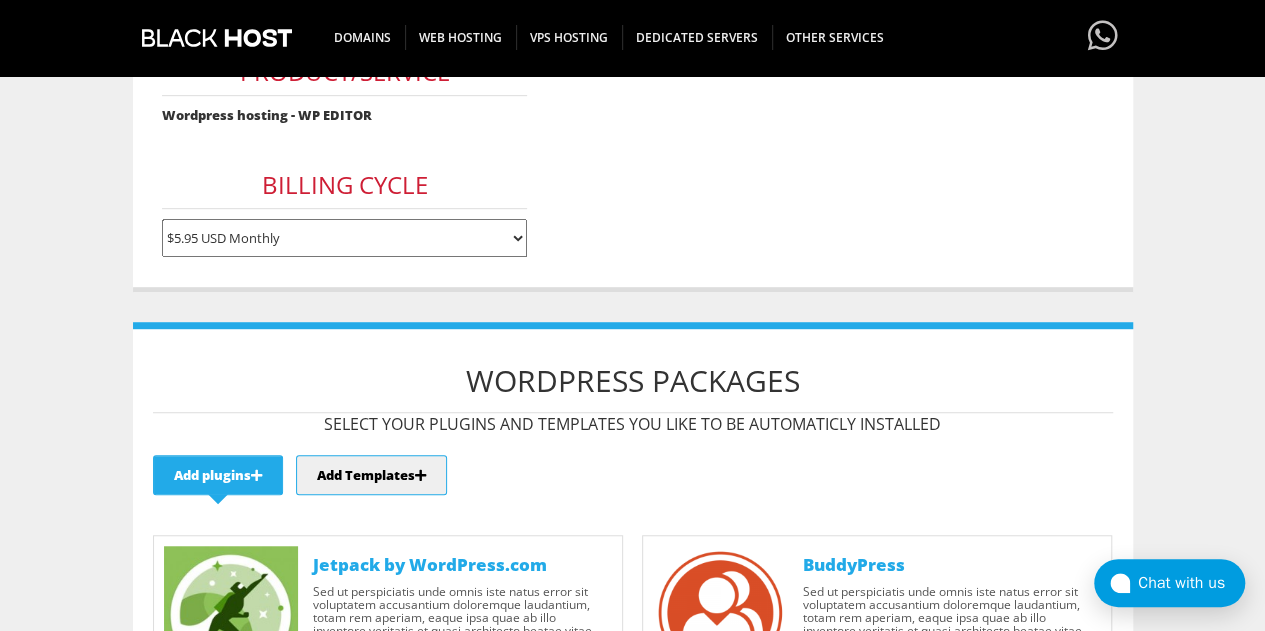 scroll, scrollTop: 400, scrollLeft: 0, axis: vertical 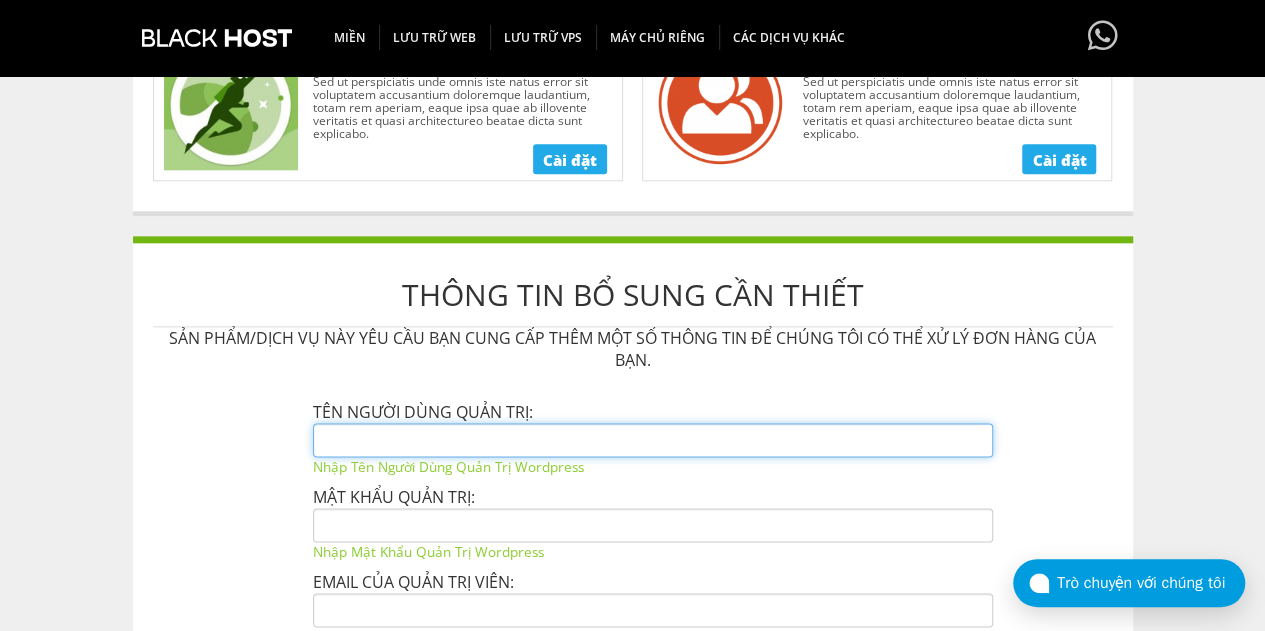 click at bounding box center (653, 440) 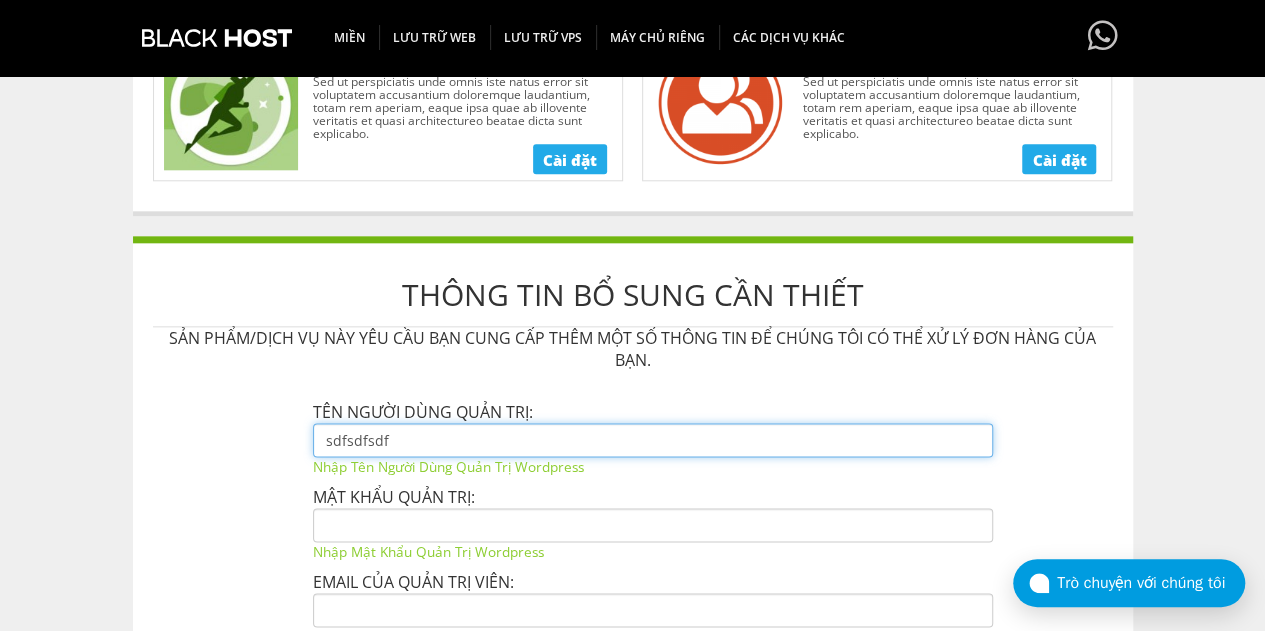 type on "sdfsdfsdf" 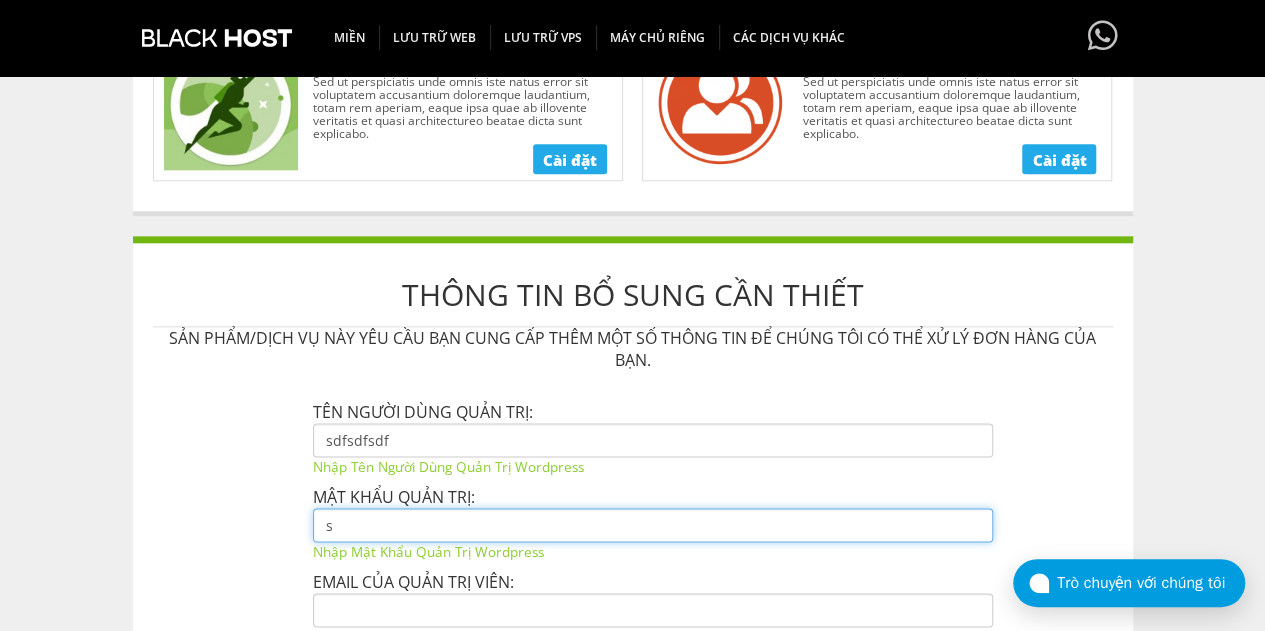 click on "s" at bounding box center (653, 525) 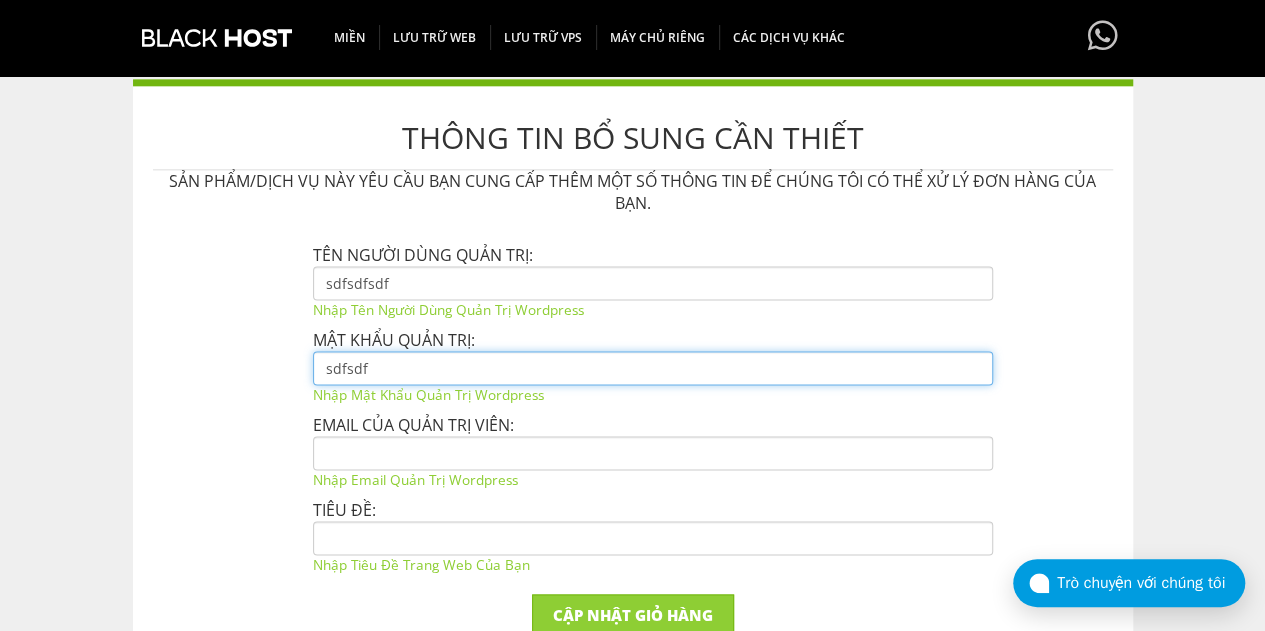 scroll, scrollTop: 1300, scrollLeft: 0, axis: vertical 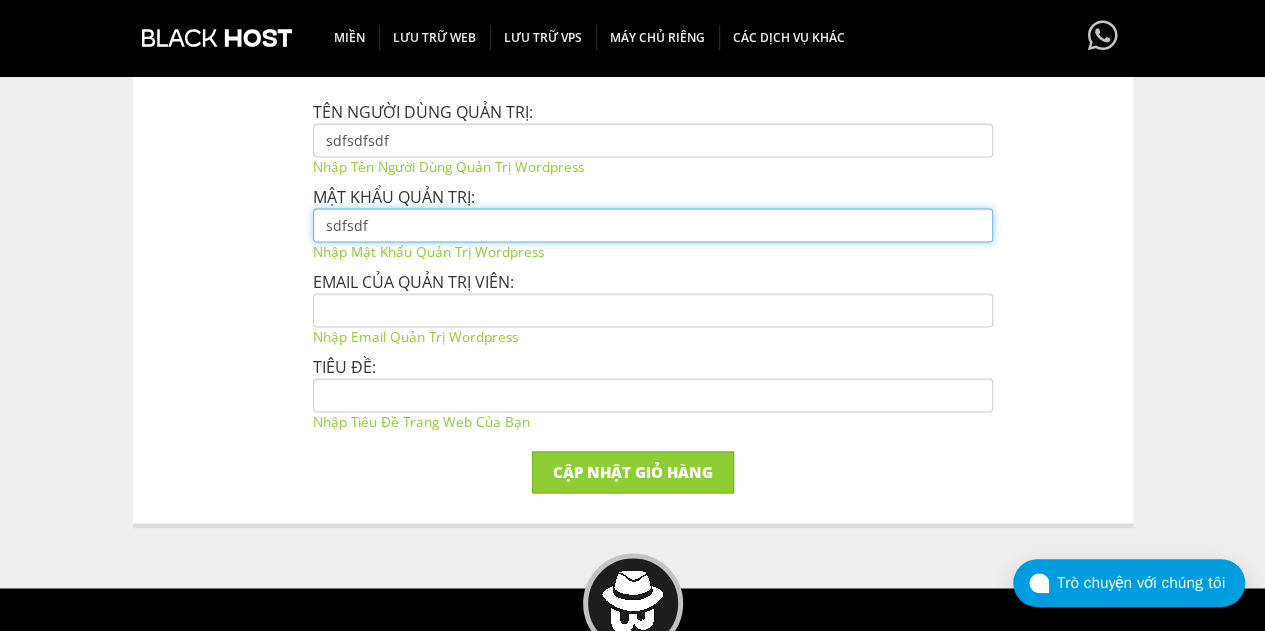 type on "sdfsdf" 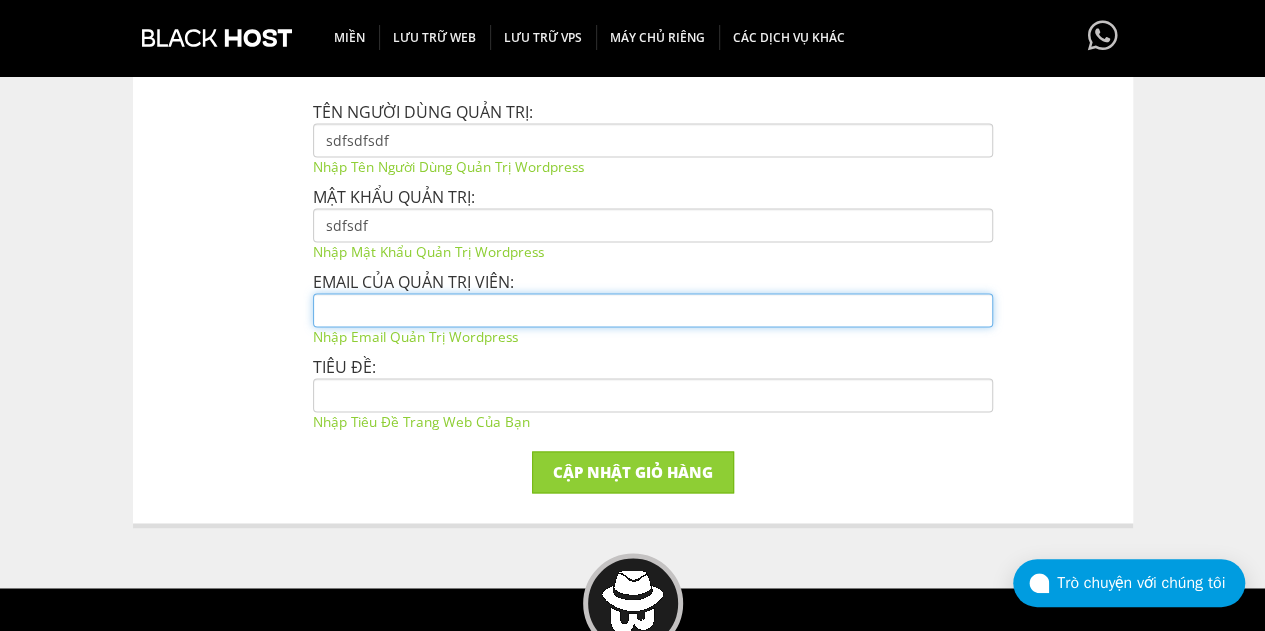 click at bounding box center (653, 310) 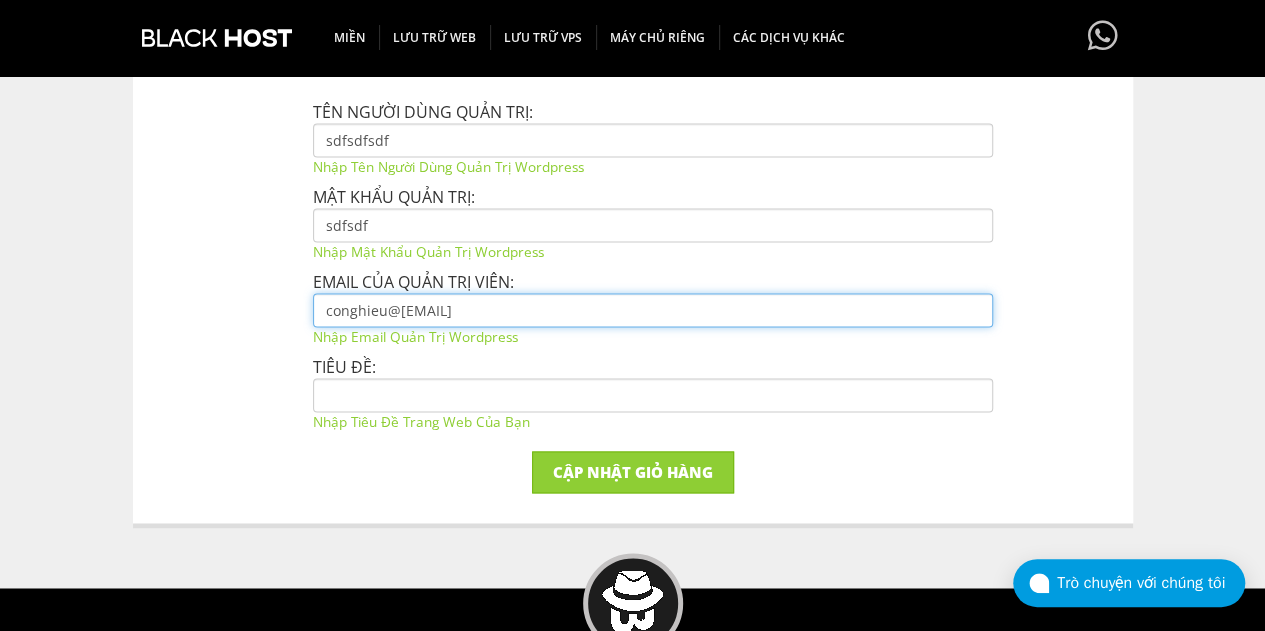 type on "conghieu@[EMAIL]" 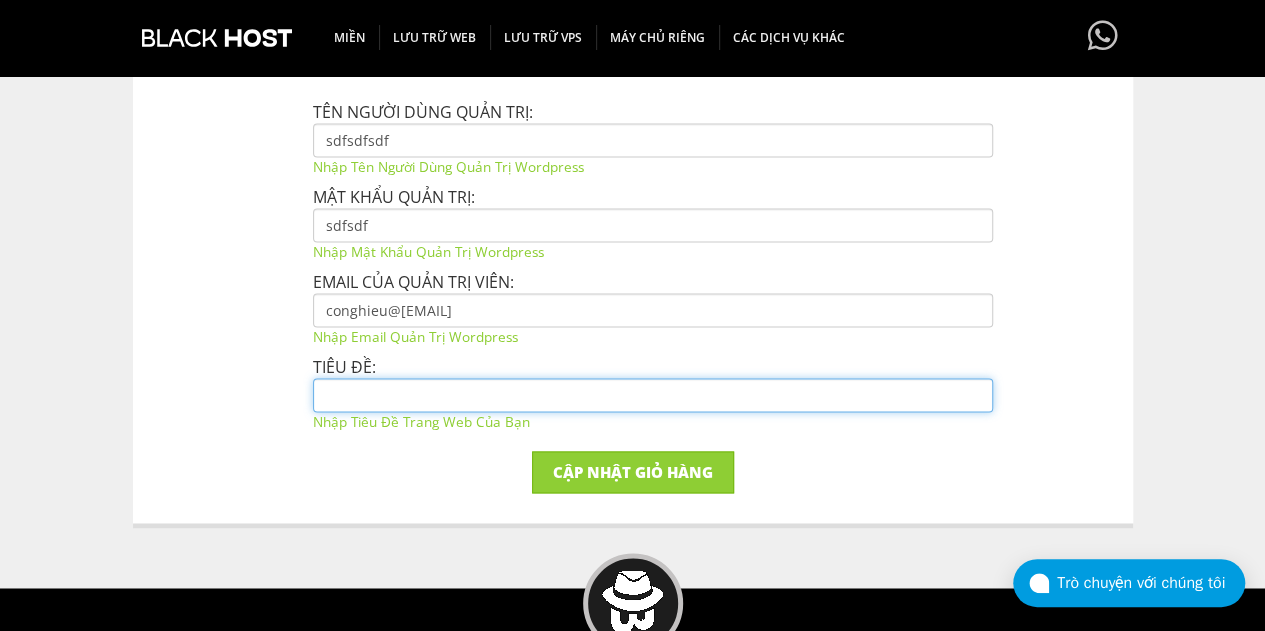 click at bounding box center (653, 395) 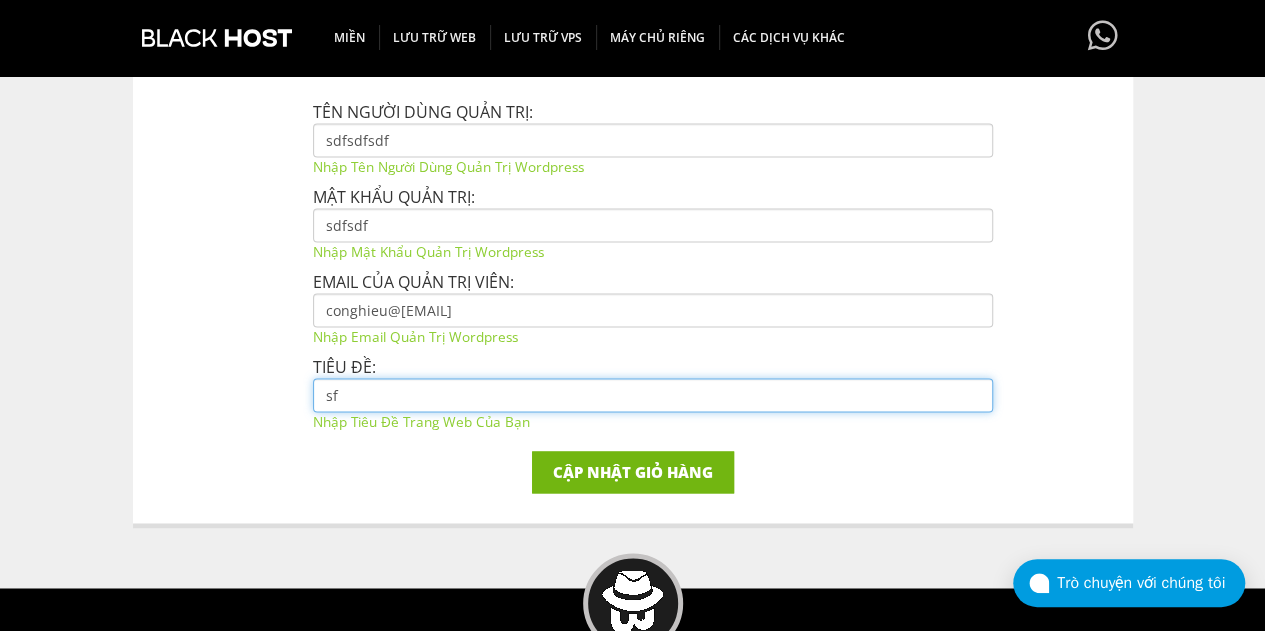 type on "sf" 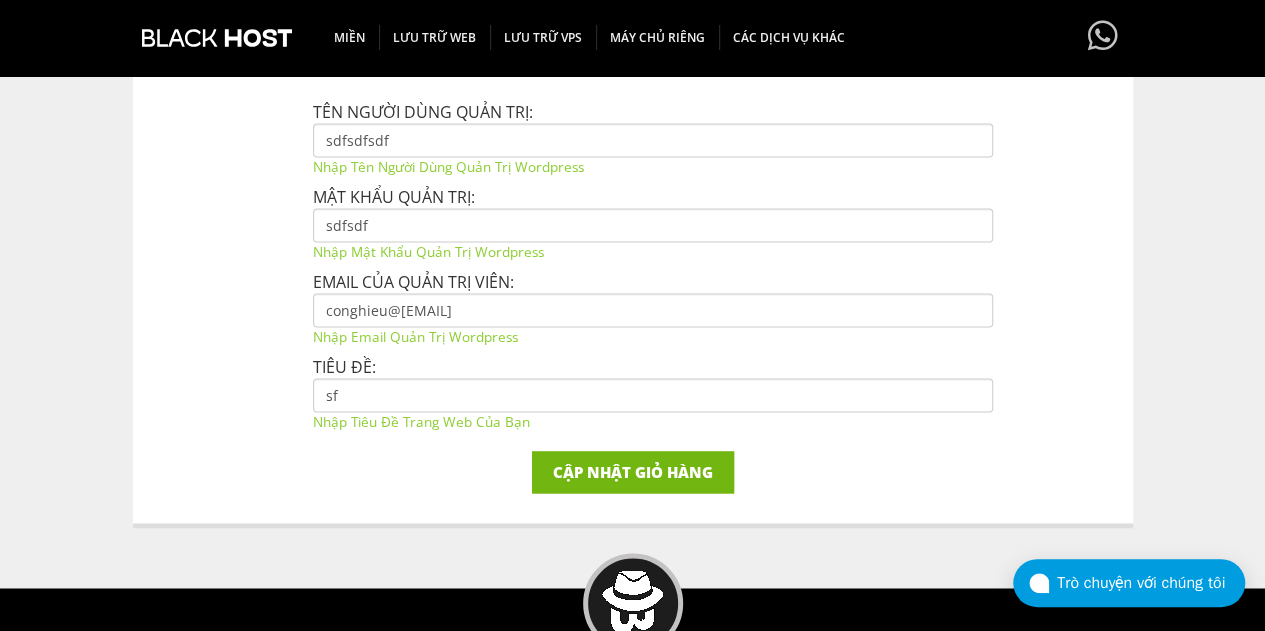 drag, startPoint x: 688, startPoint y: 466, endPoint x: 608, endPoint y: 454, distance: 80.895 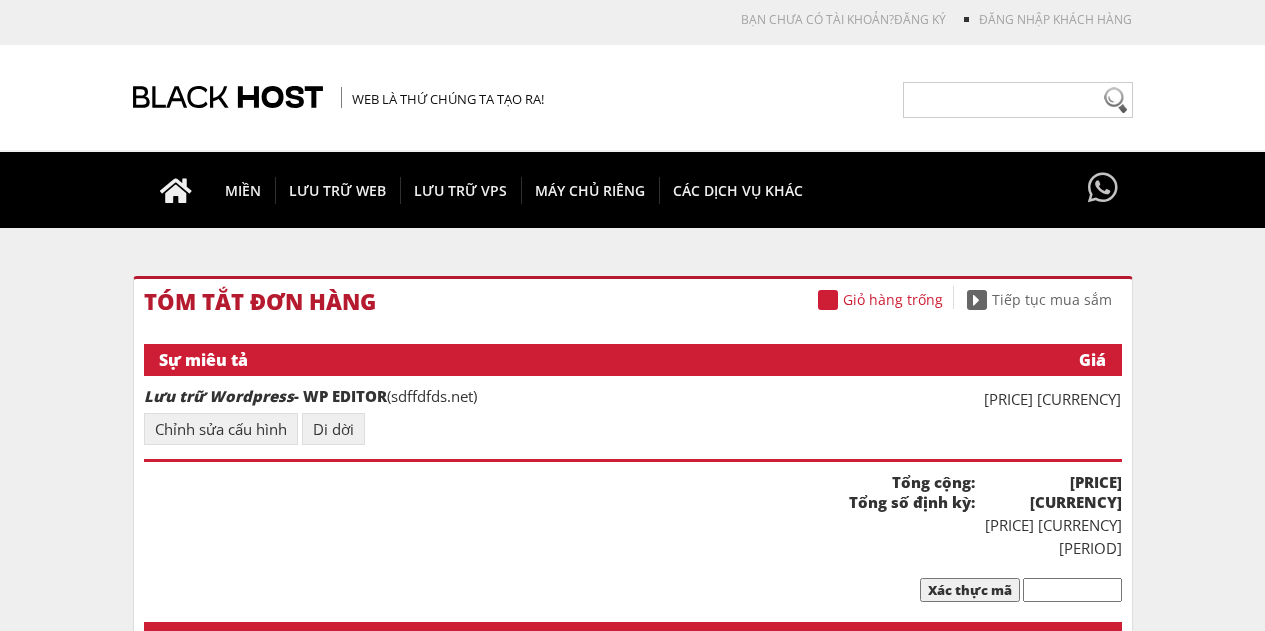 scroll, scrollTop: 0, scrollLeft: 0, axis: both 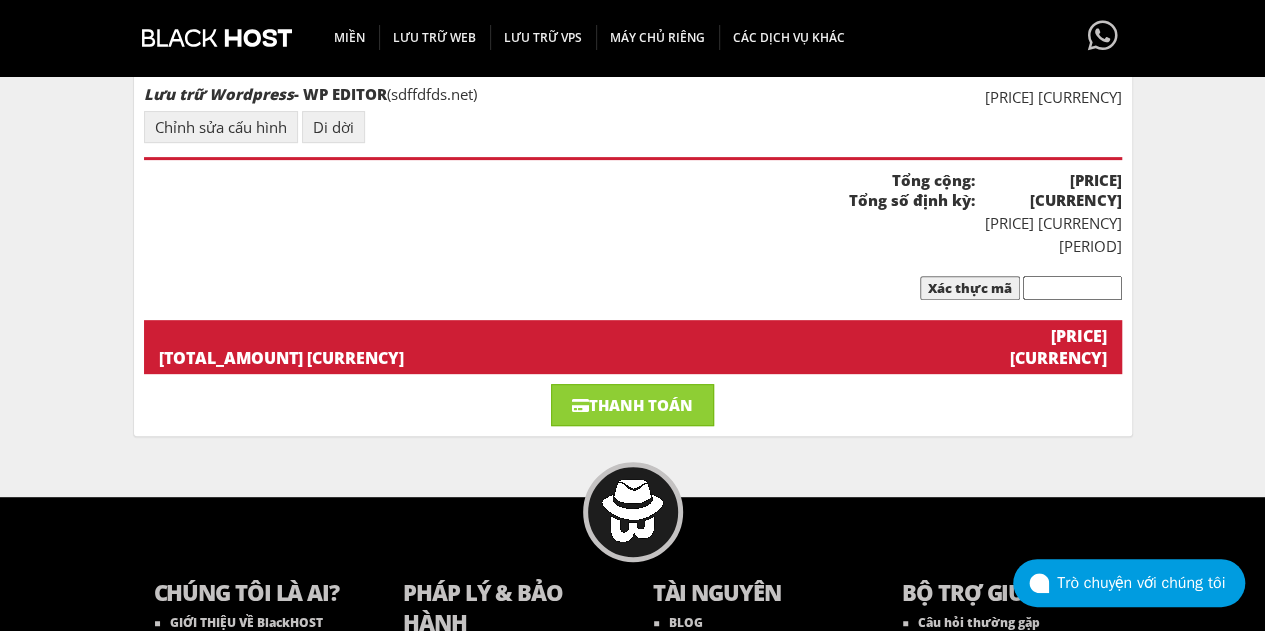 click at bounding box center (1072, 288) 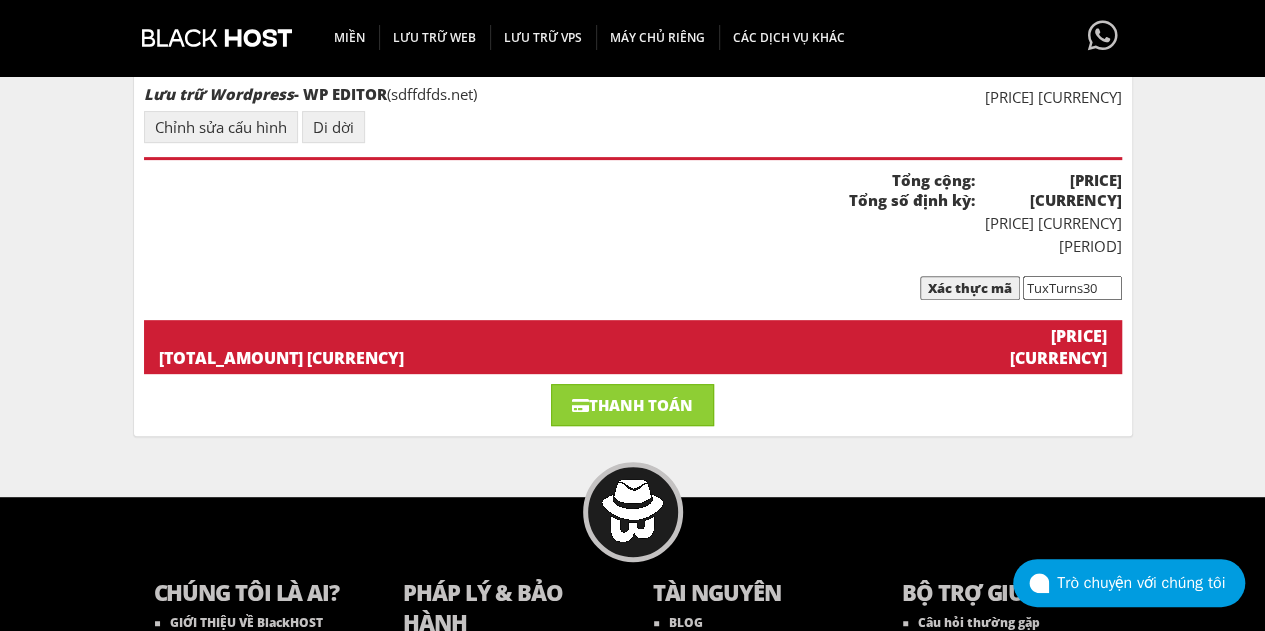 type on "TuxTurns30" 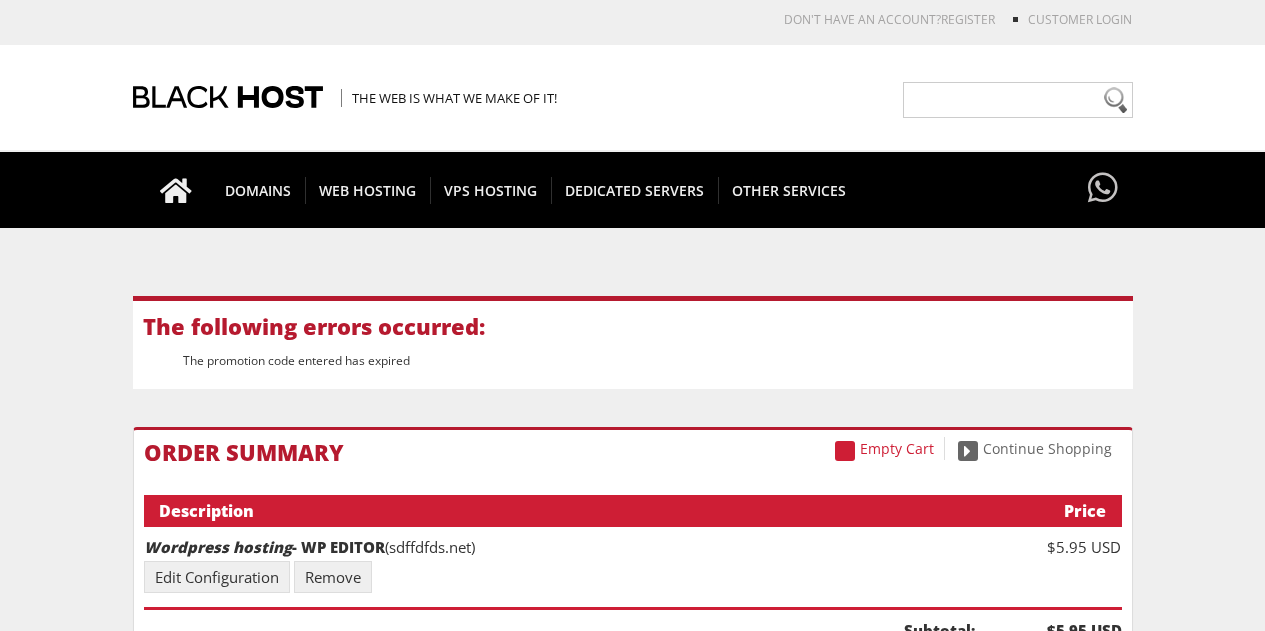 scroll, scrollTop: 0, scrollLeft: 0, axis: both 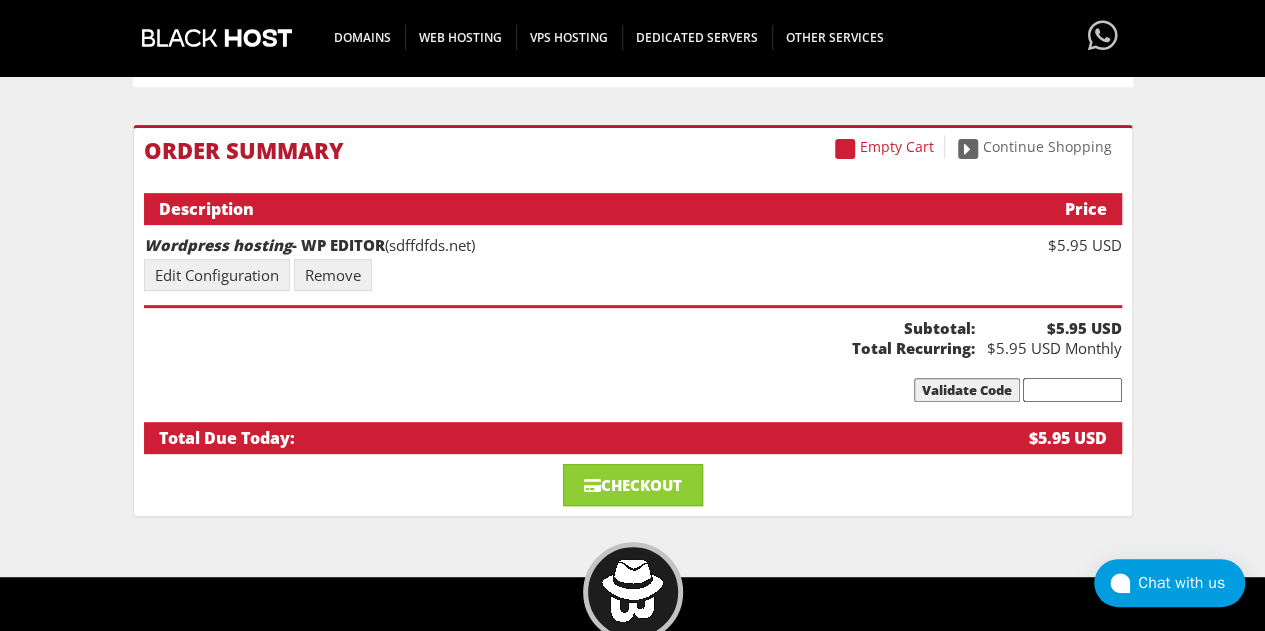 click at bounding box center (1072, 390) 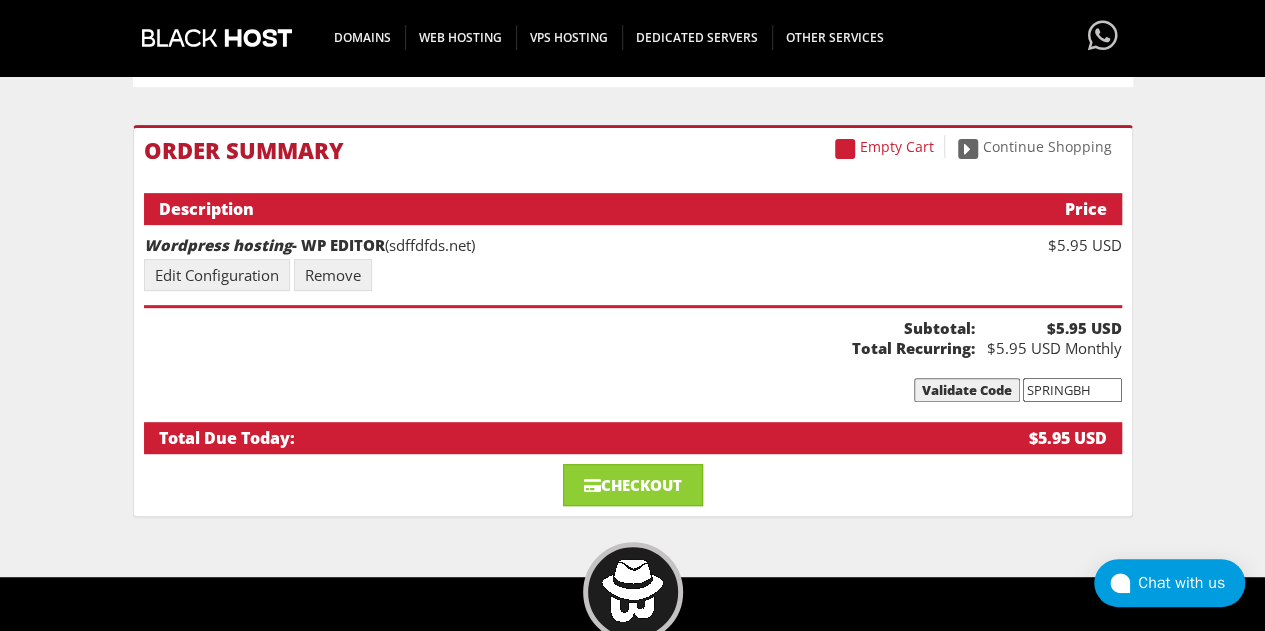 type on "SPRINGBH" 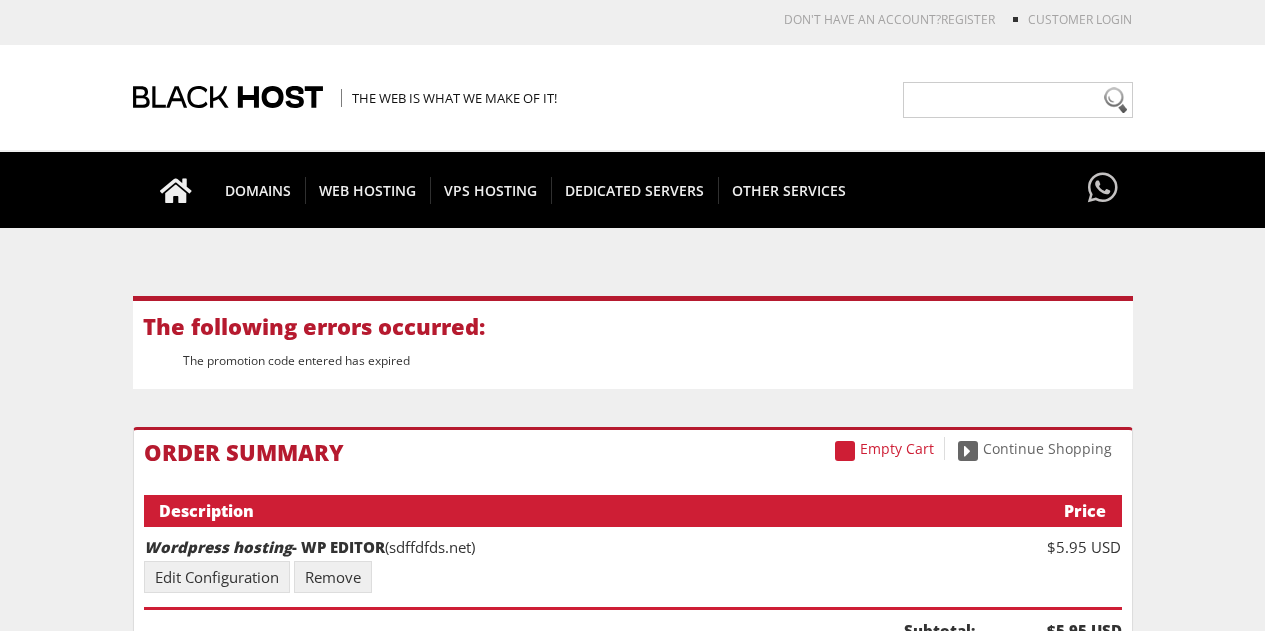 scroll, scrollTop: 0, scrollLeft: 0, axis: both 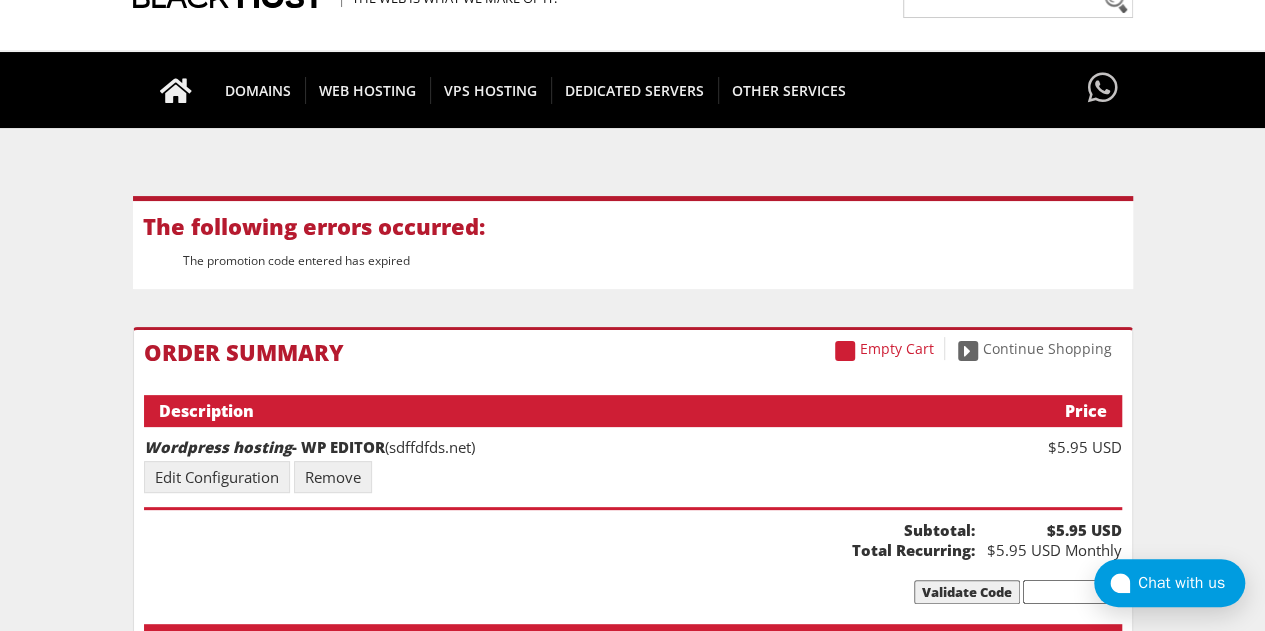 click on "Wordpress hosting" at bounding box center [218, 447] 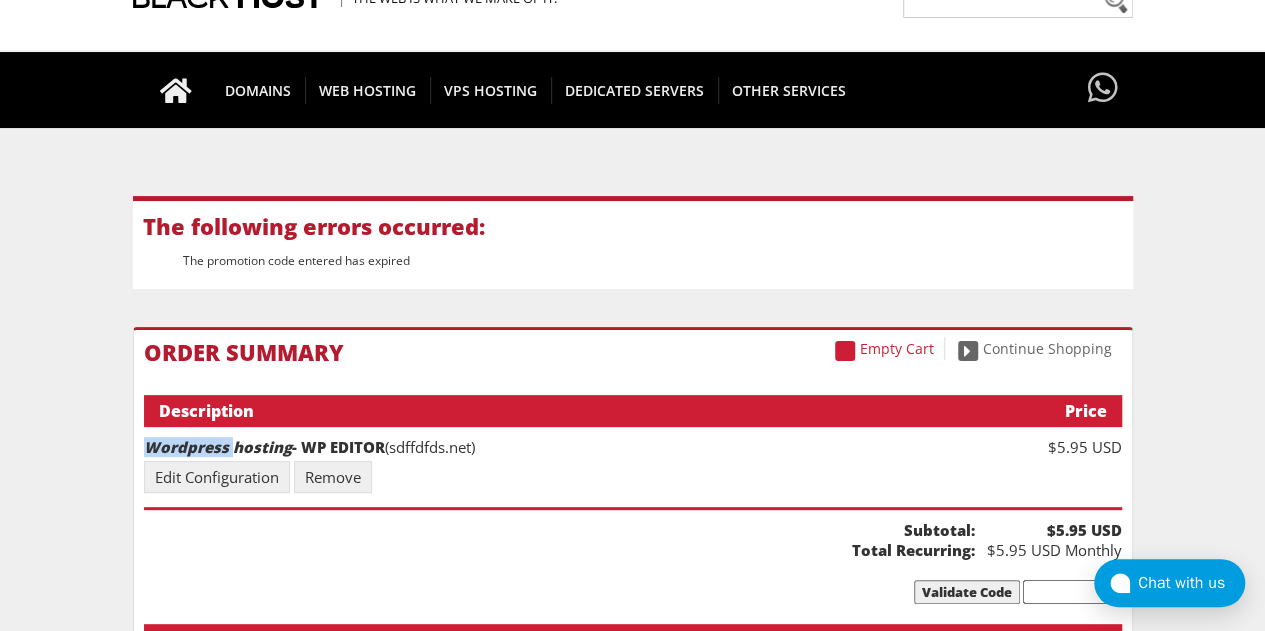 drag, startPoint x: 188, startPoint y: 439, endPoint x: 209, endPoint y: 441, distance: 21.095022 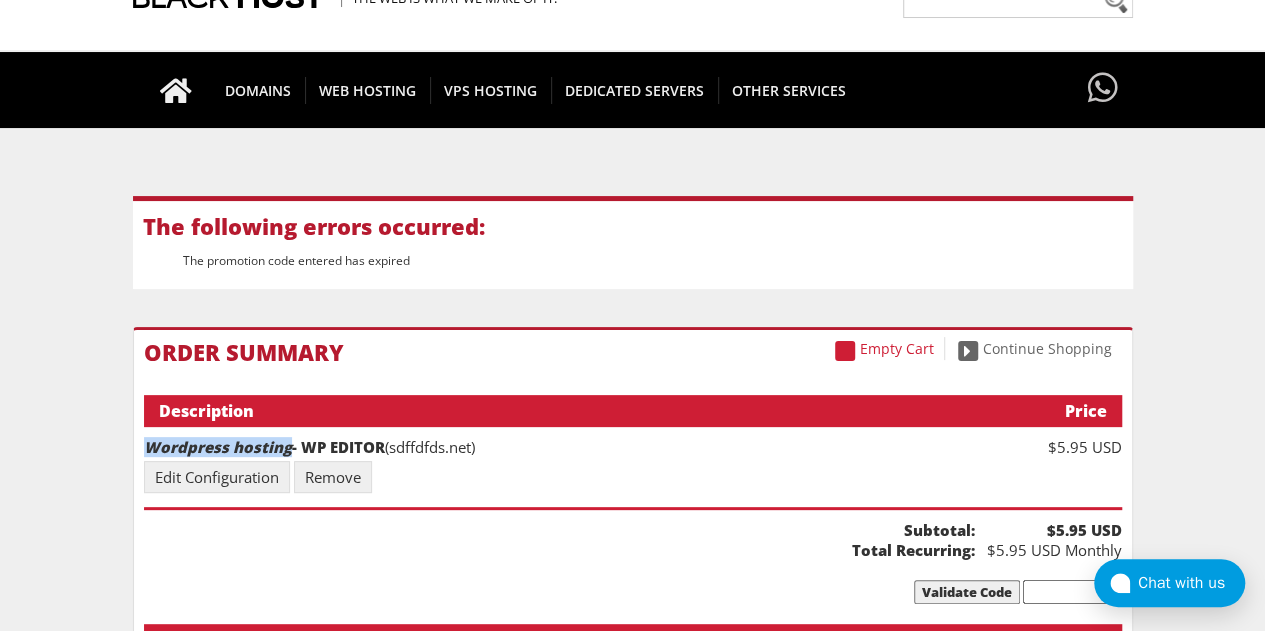 click on "Wordpress hosting" at bounding box center [218, 447] 